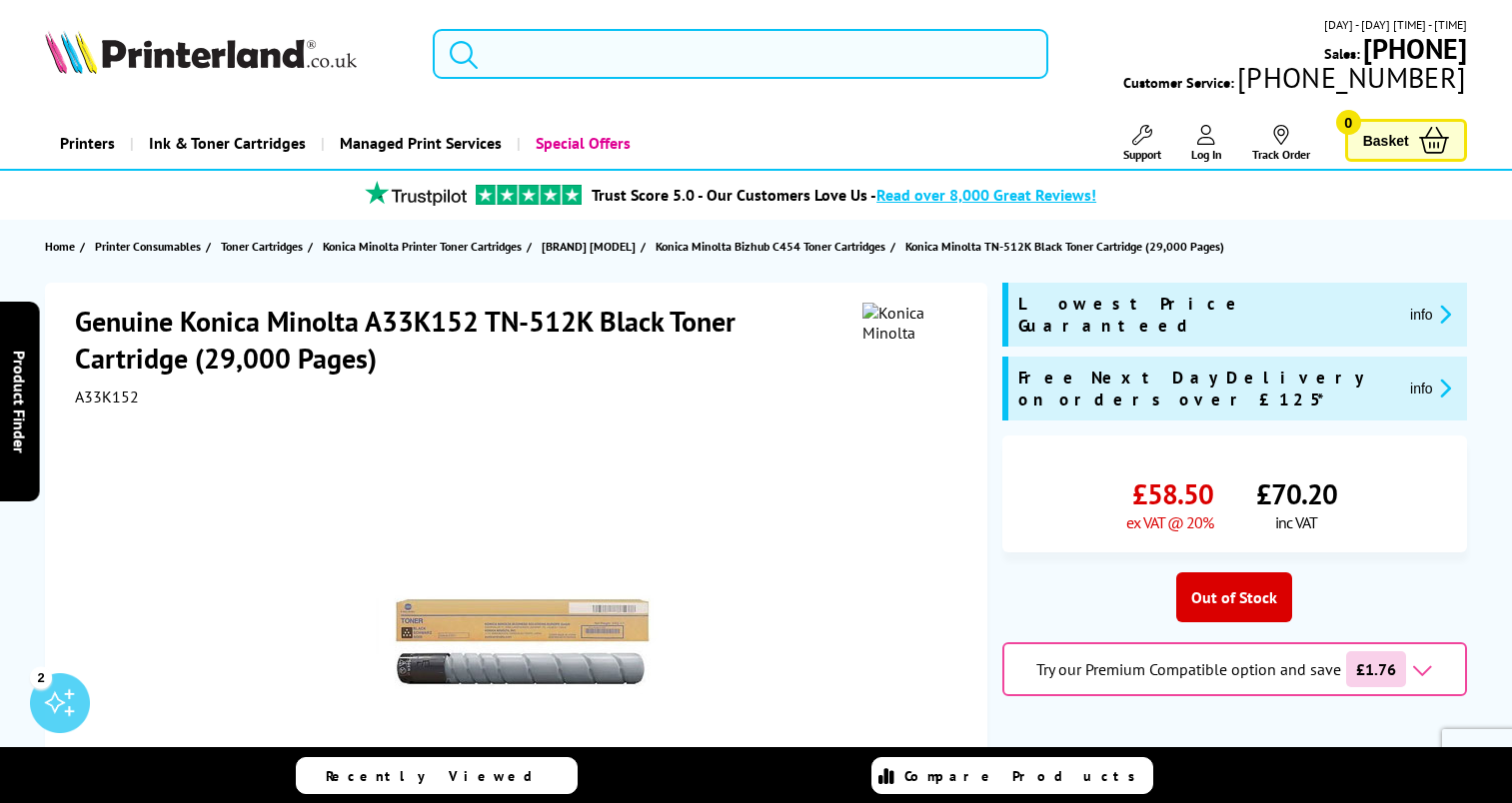scroll, scrollTop: 0, scrollLeft: 0, axis: both 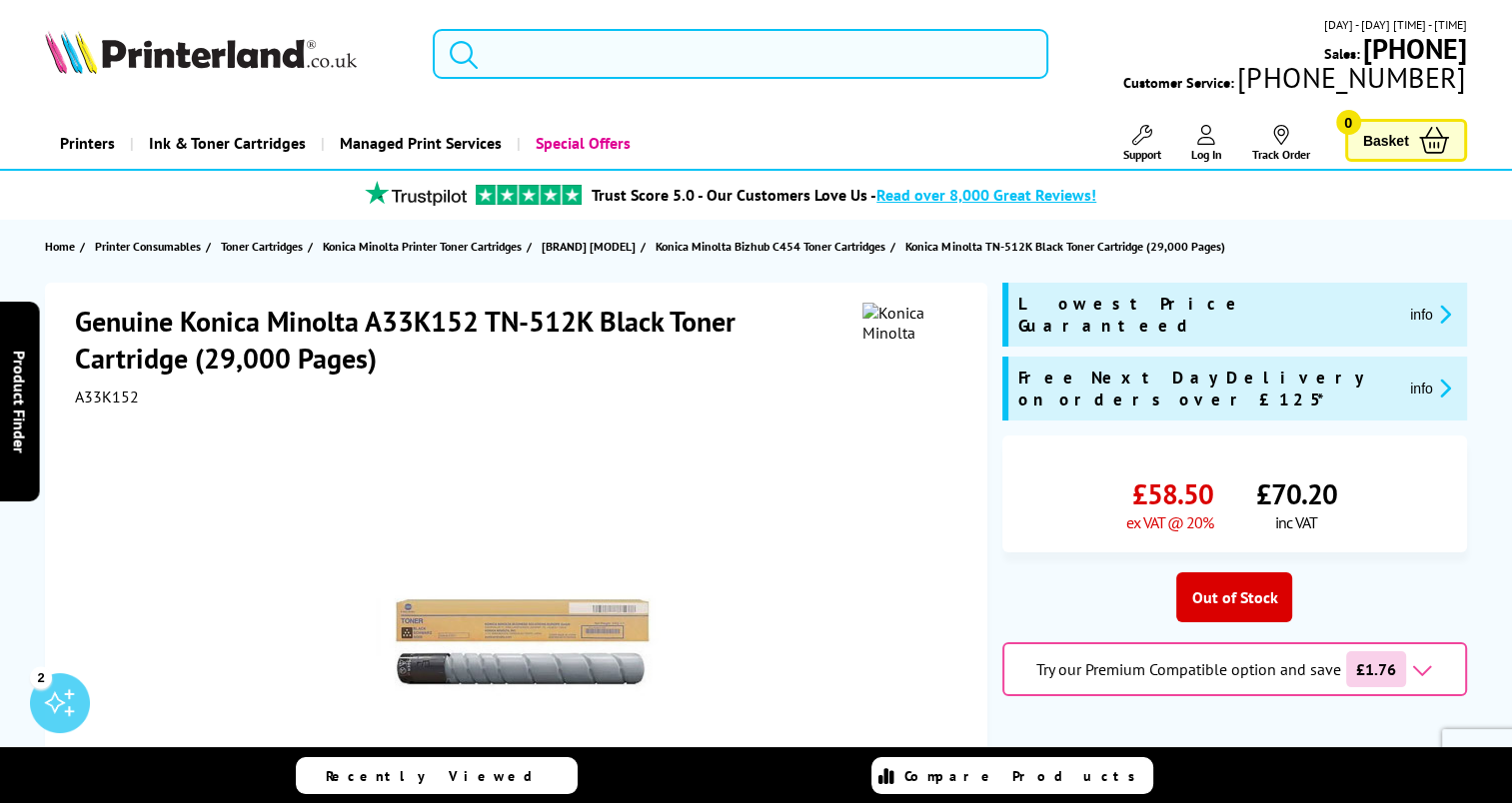 click at bounding box center [741, 54] 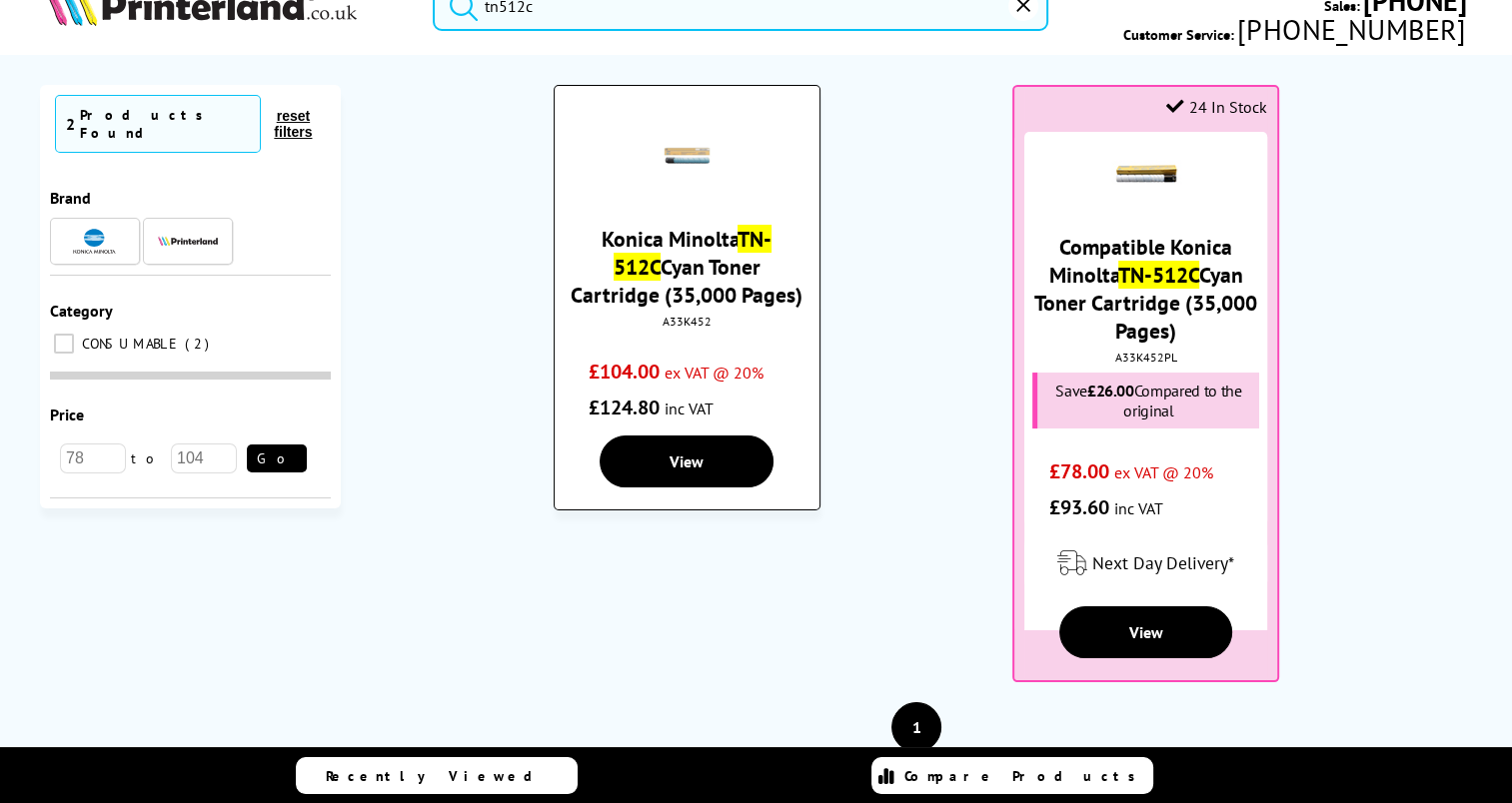 scroll, scrollTop: 51, scrollLeft: 0, axis: vertical 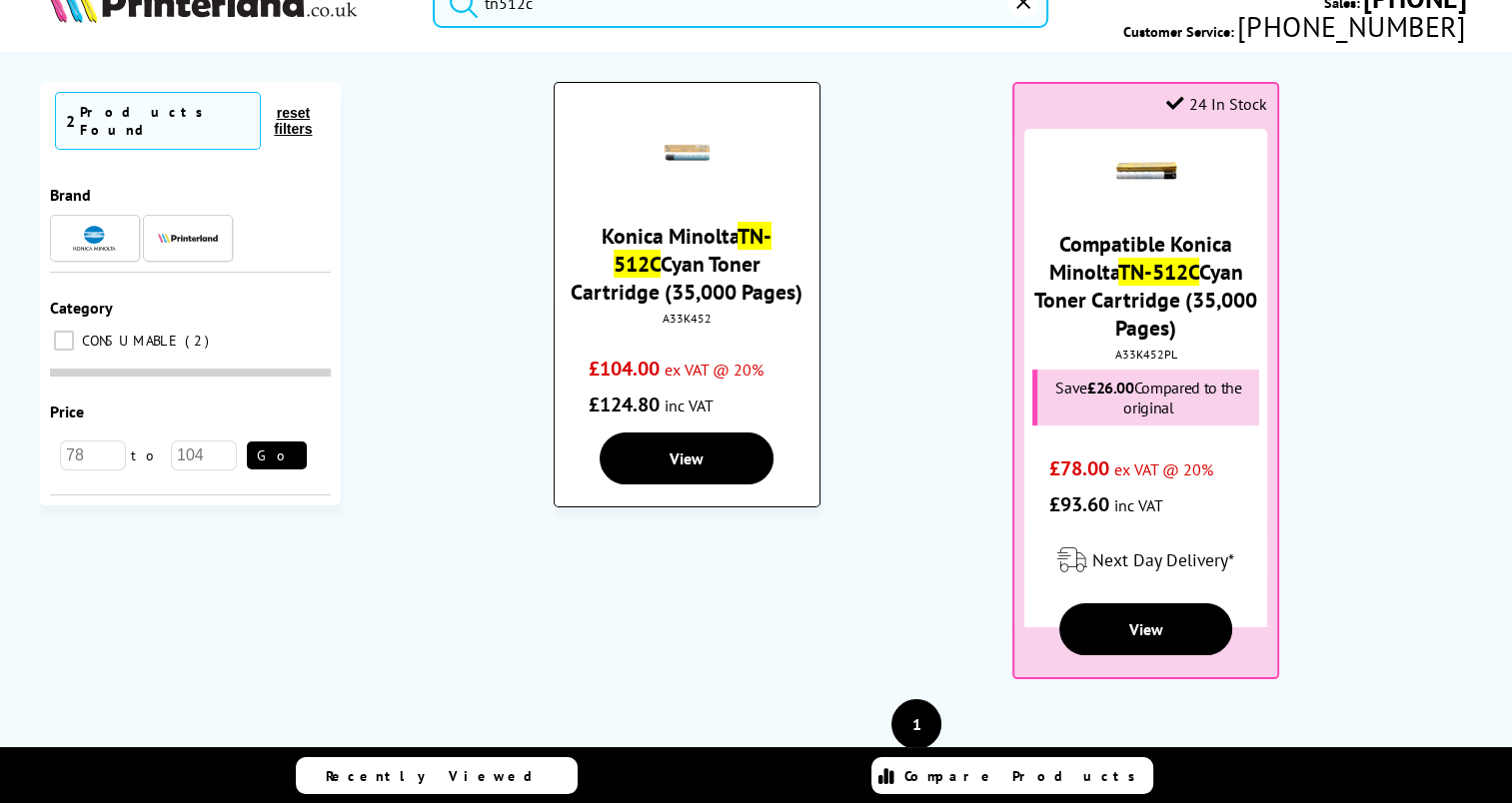 type on "tn512c" 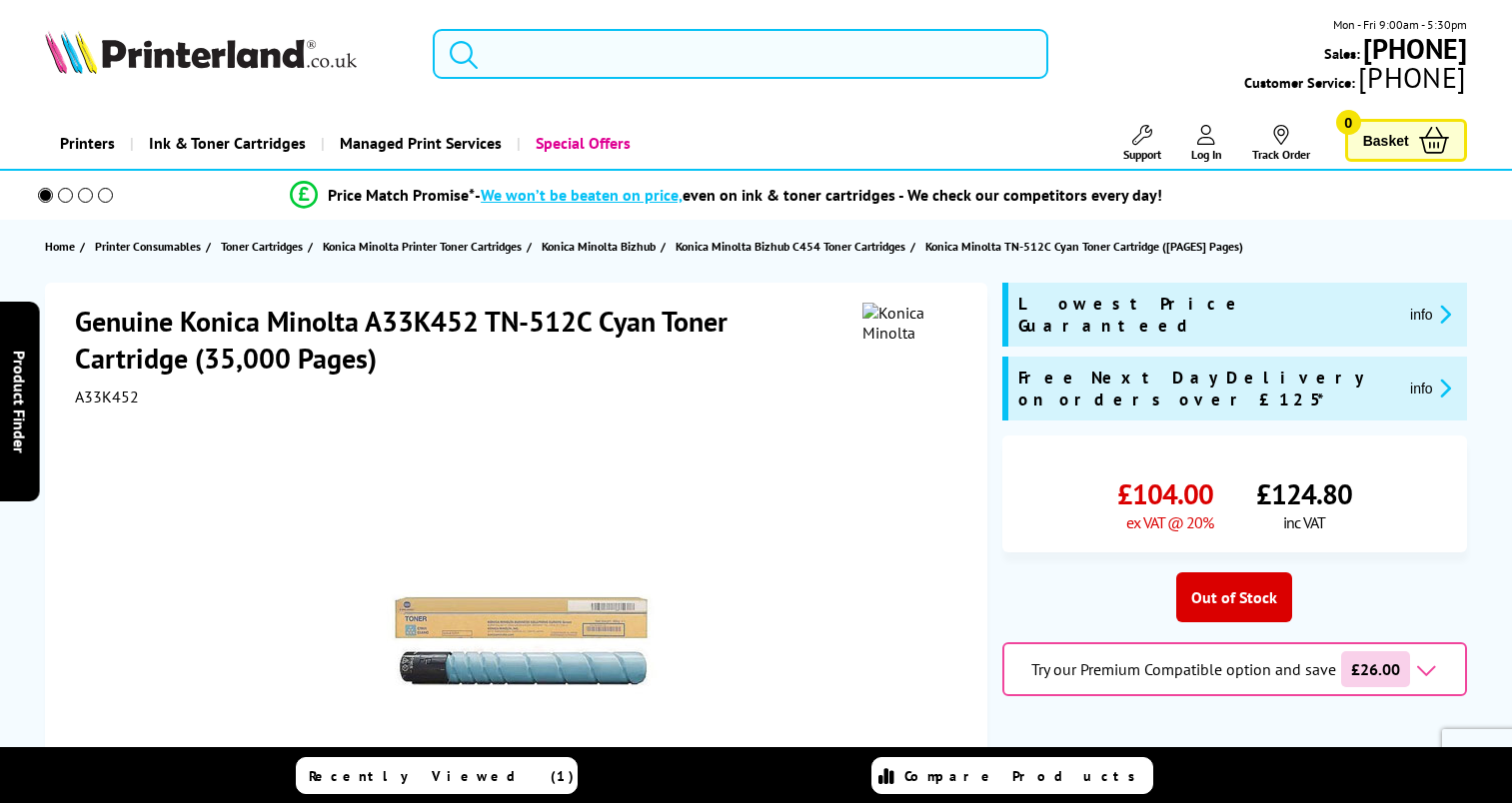 scroll, scrollTop: 0, scrollLeft: 0, axis: both 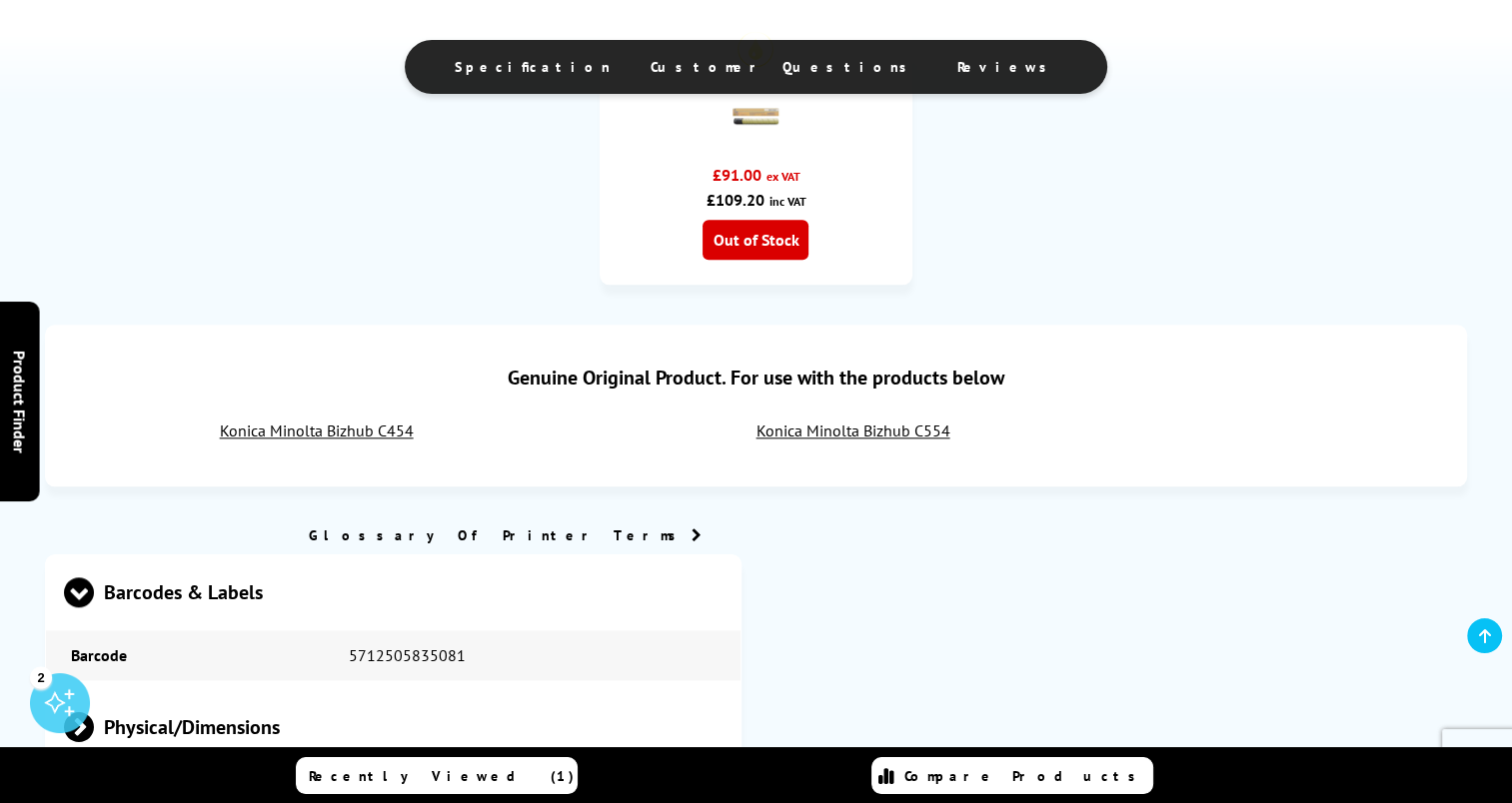 click on "[BRAND] [MODEL]" at bounding box center [317, 430] 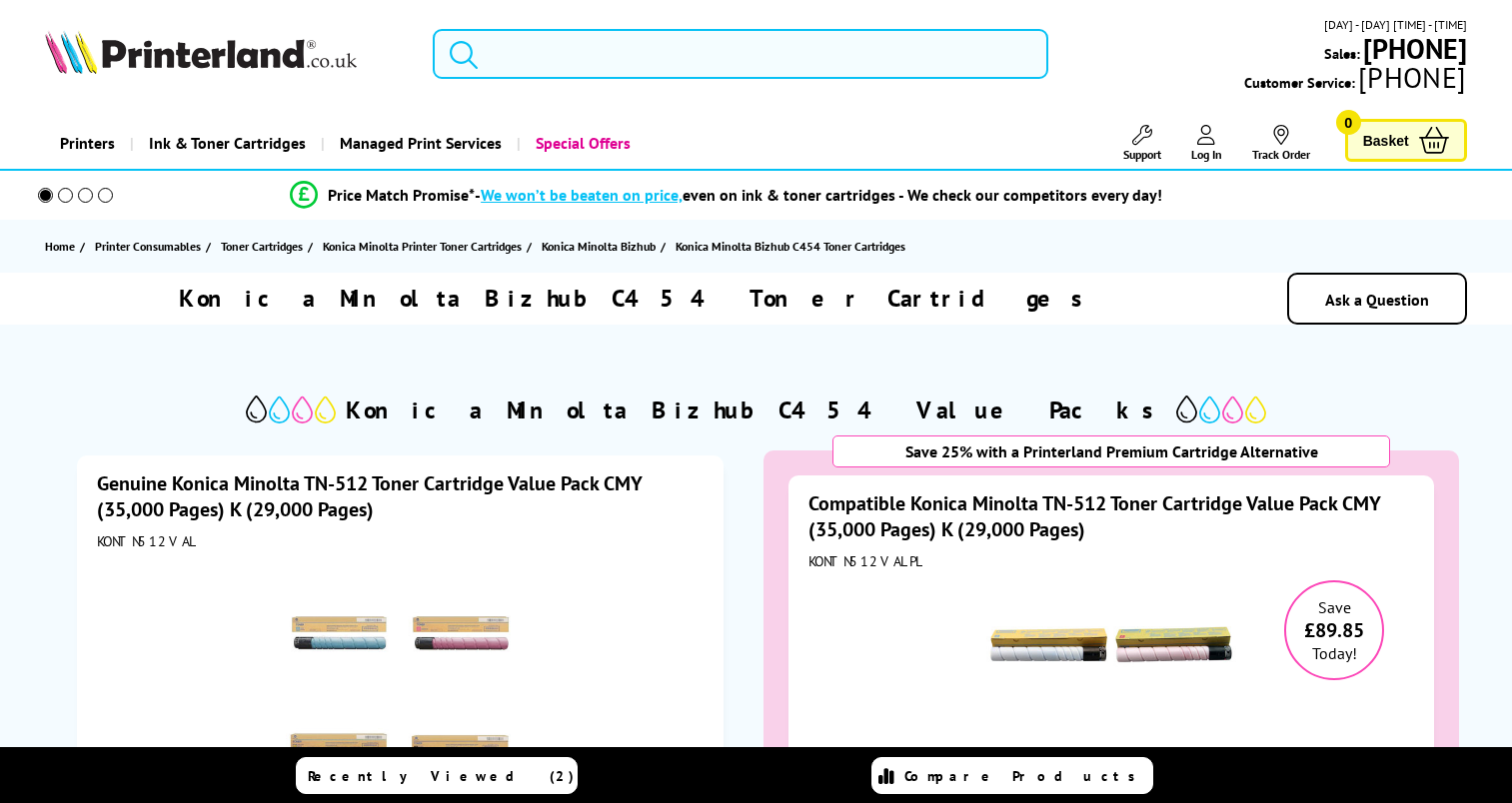 scroll, scrollTop: 0, scrollLeft: 0, axis: both 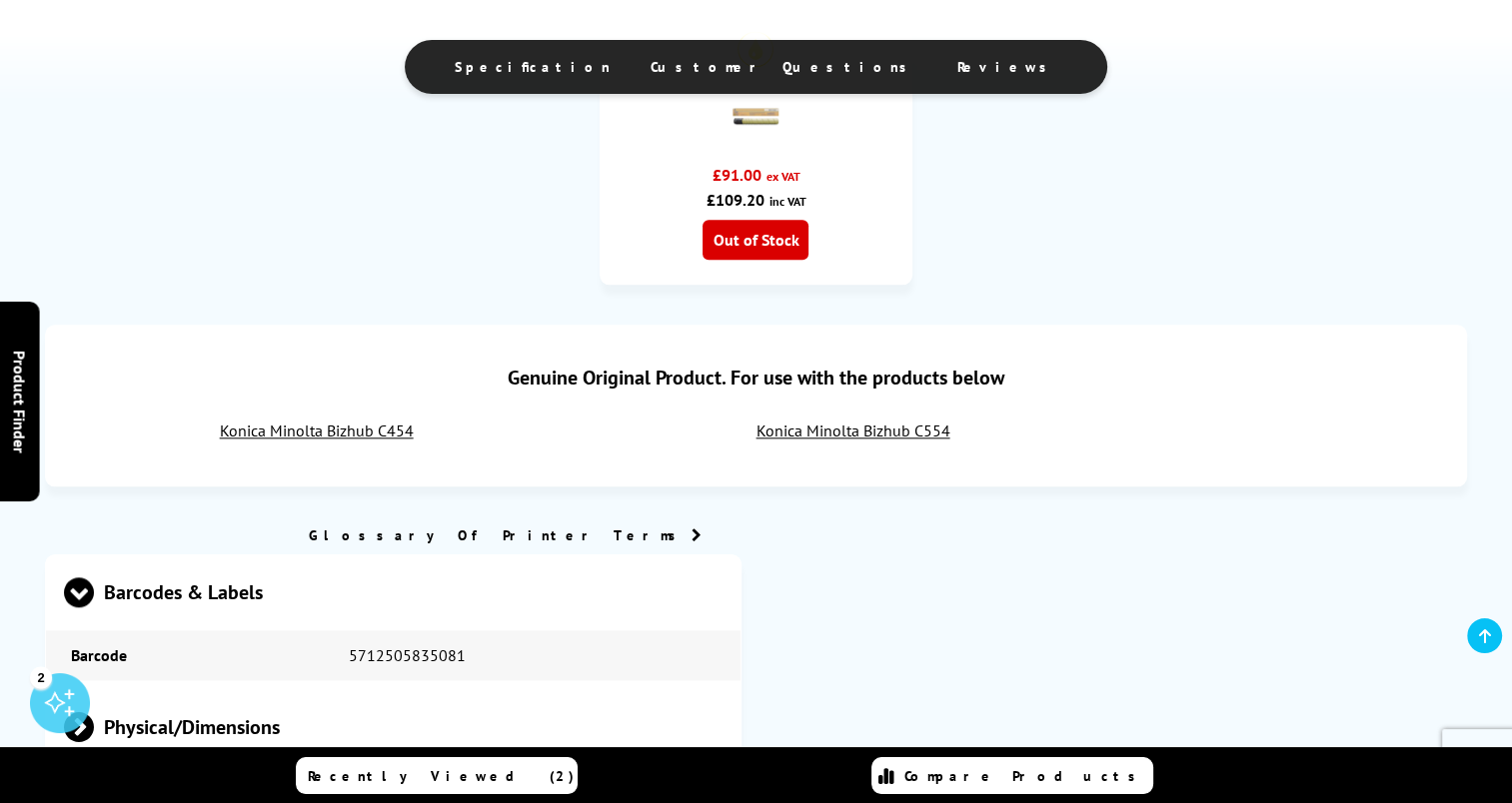 click on "Konica Minolta Bizhub C554" at bounding box center (853, 430) 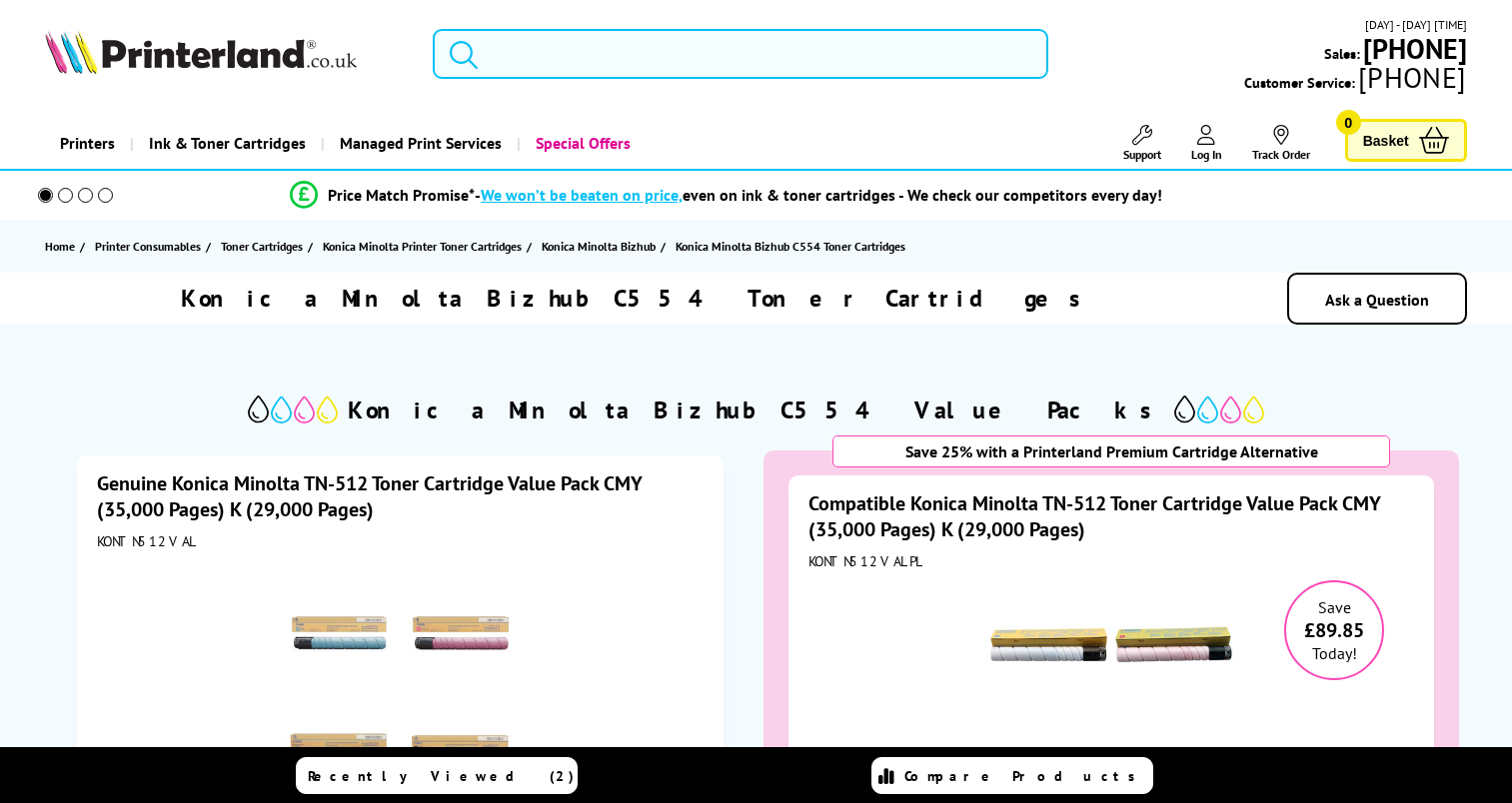 scroll, scrollTop: 0, scrollLeft: 0, axis: both 